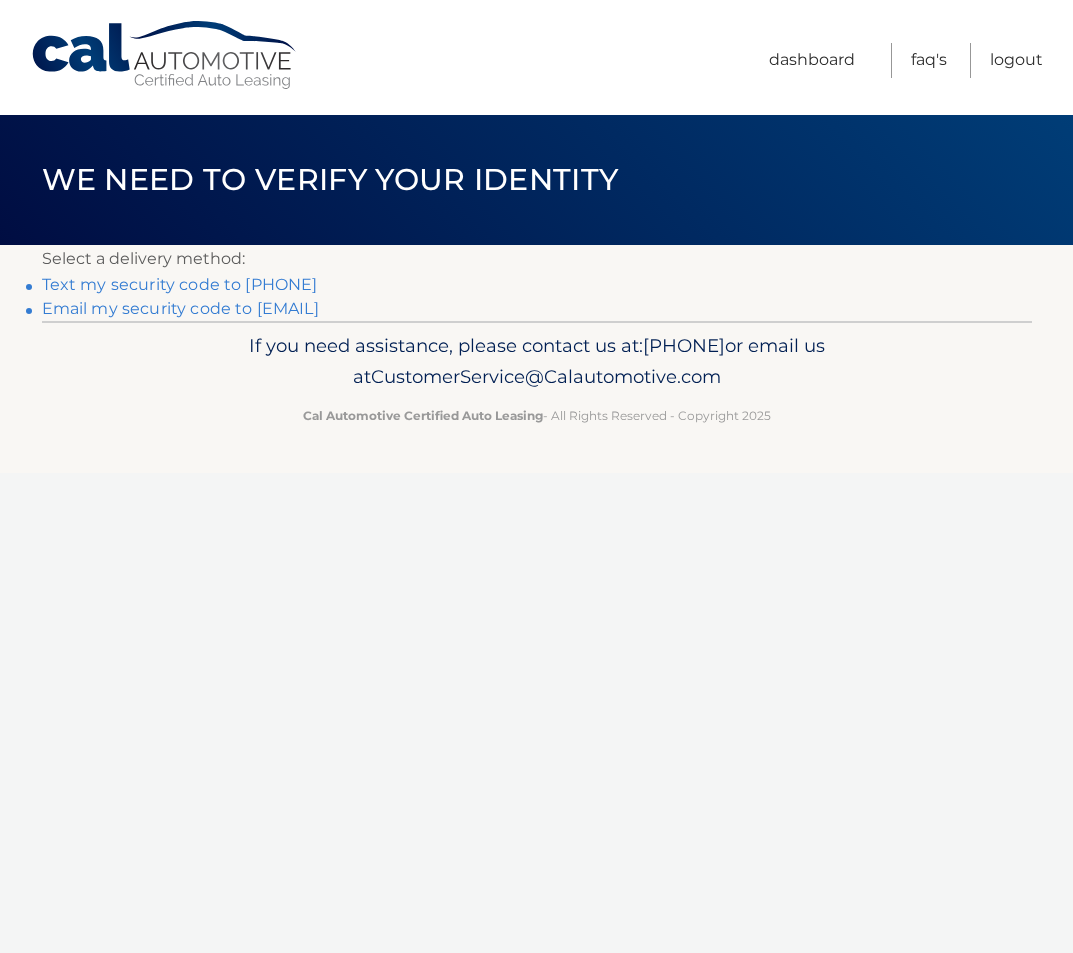 scroll, scrollTop: 0, scrollLeft: 0, axis: both 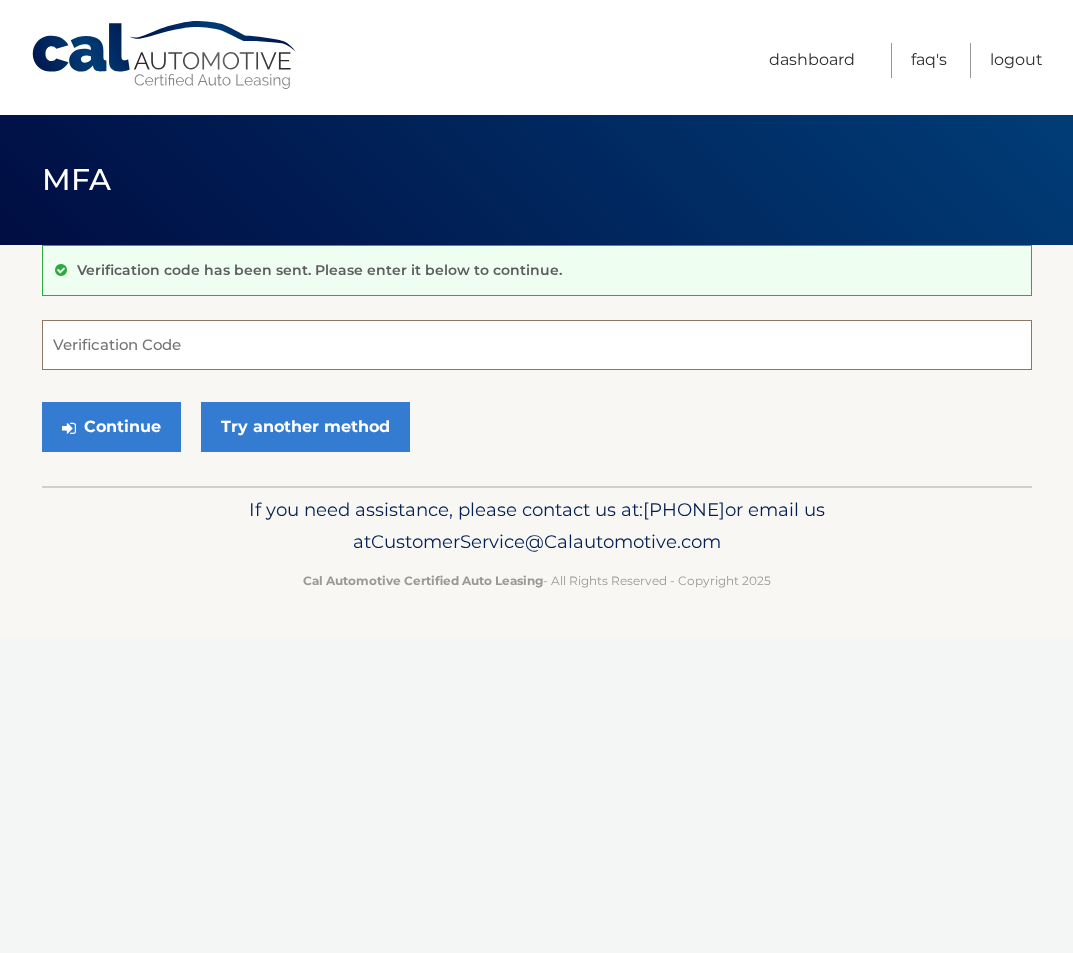 click on "Verification Code" at bounding box center [537, 345] 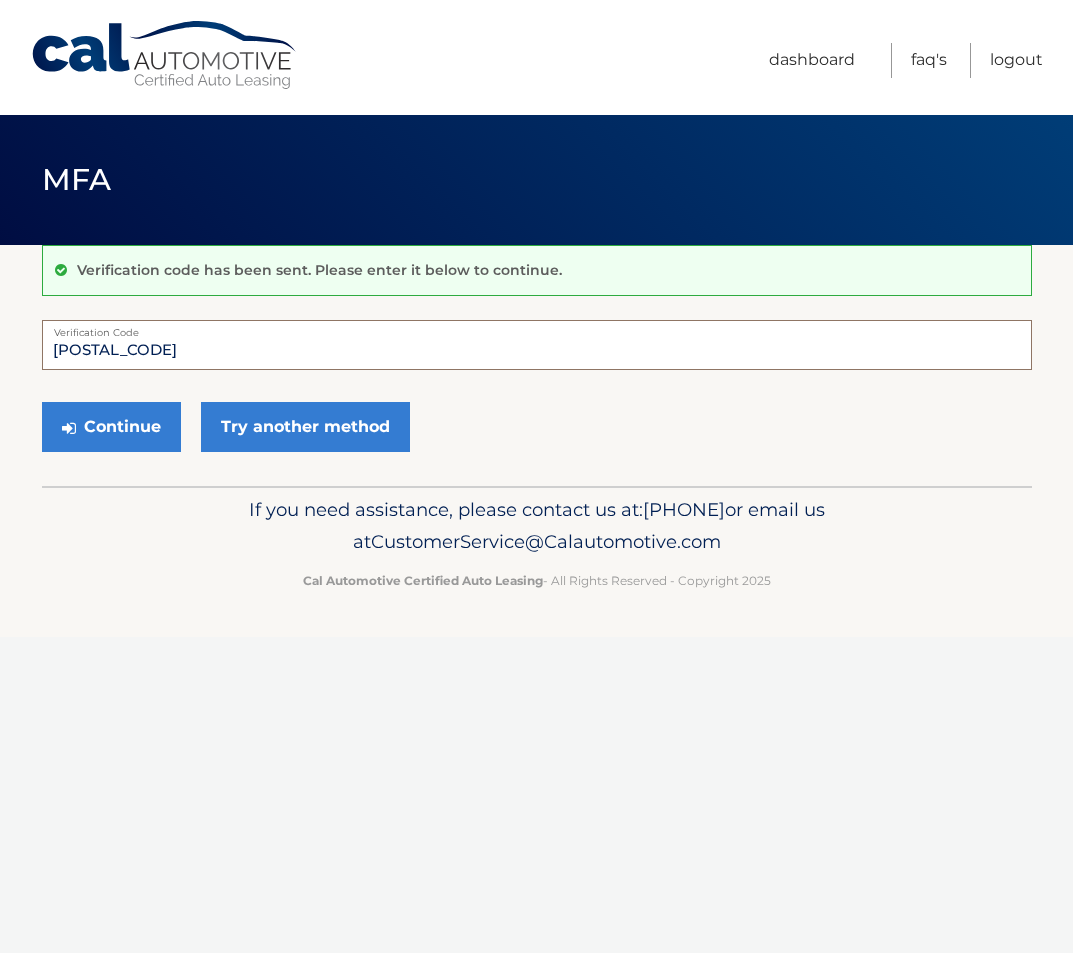 type on "579018" 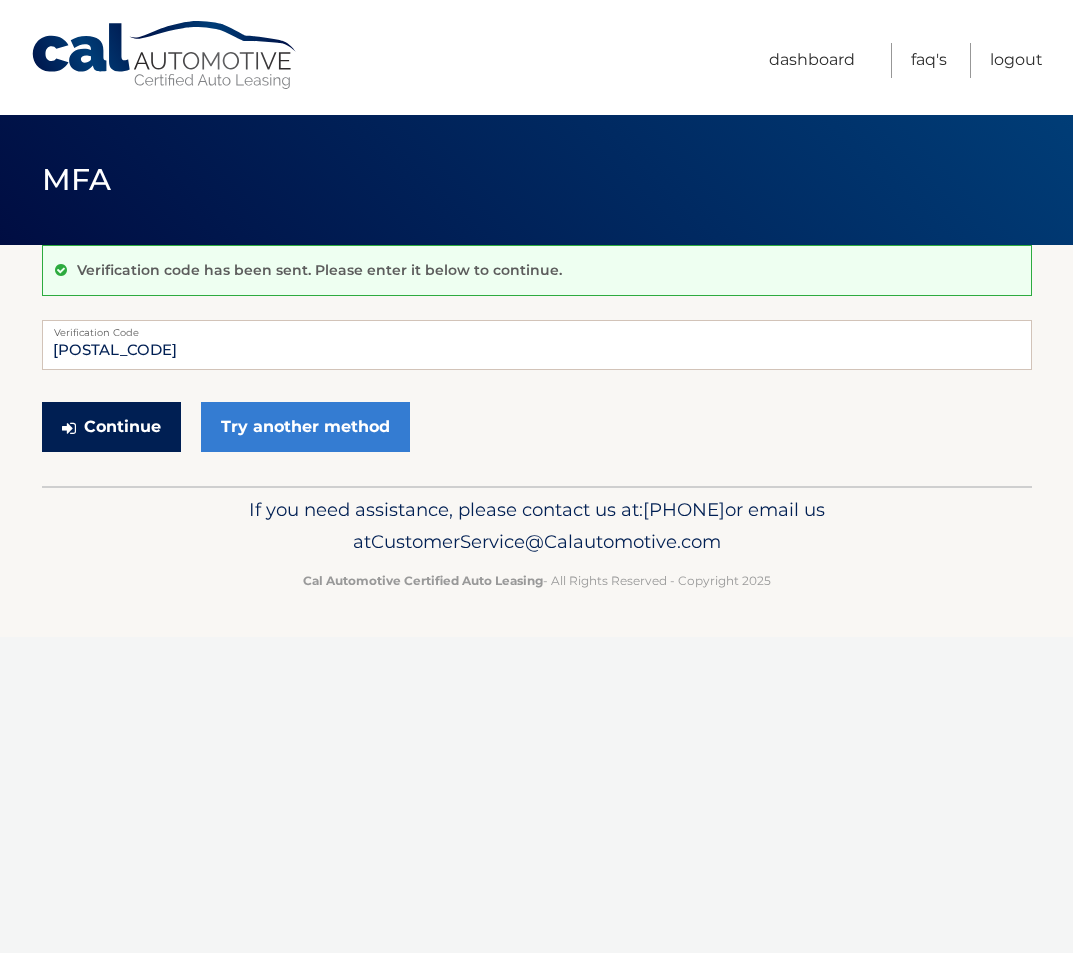 click on "Continue" at bounding box center [111, 427] 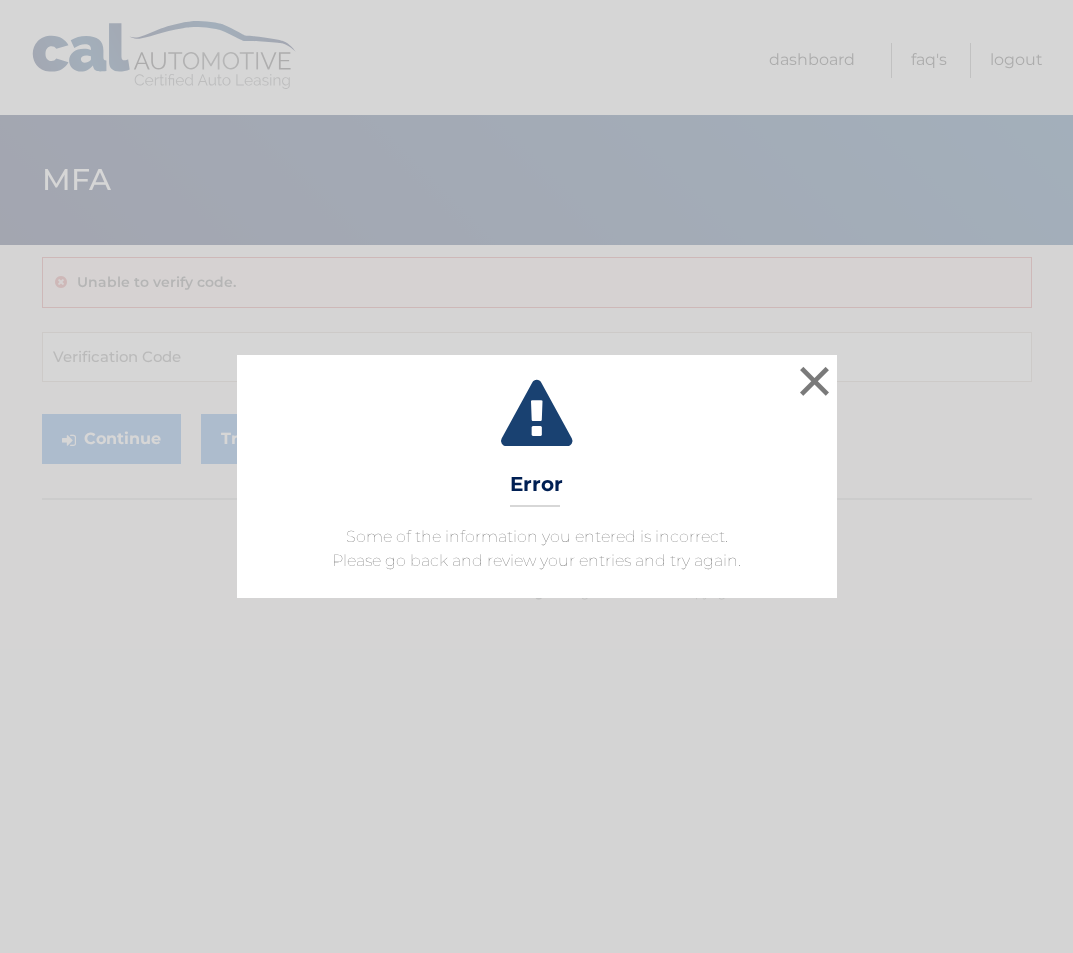 scroll, scrollTop: 0, scrollLeft: 0, axis: both 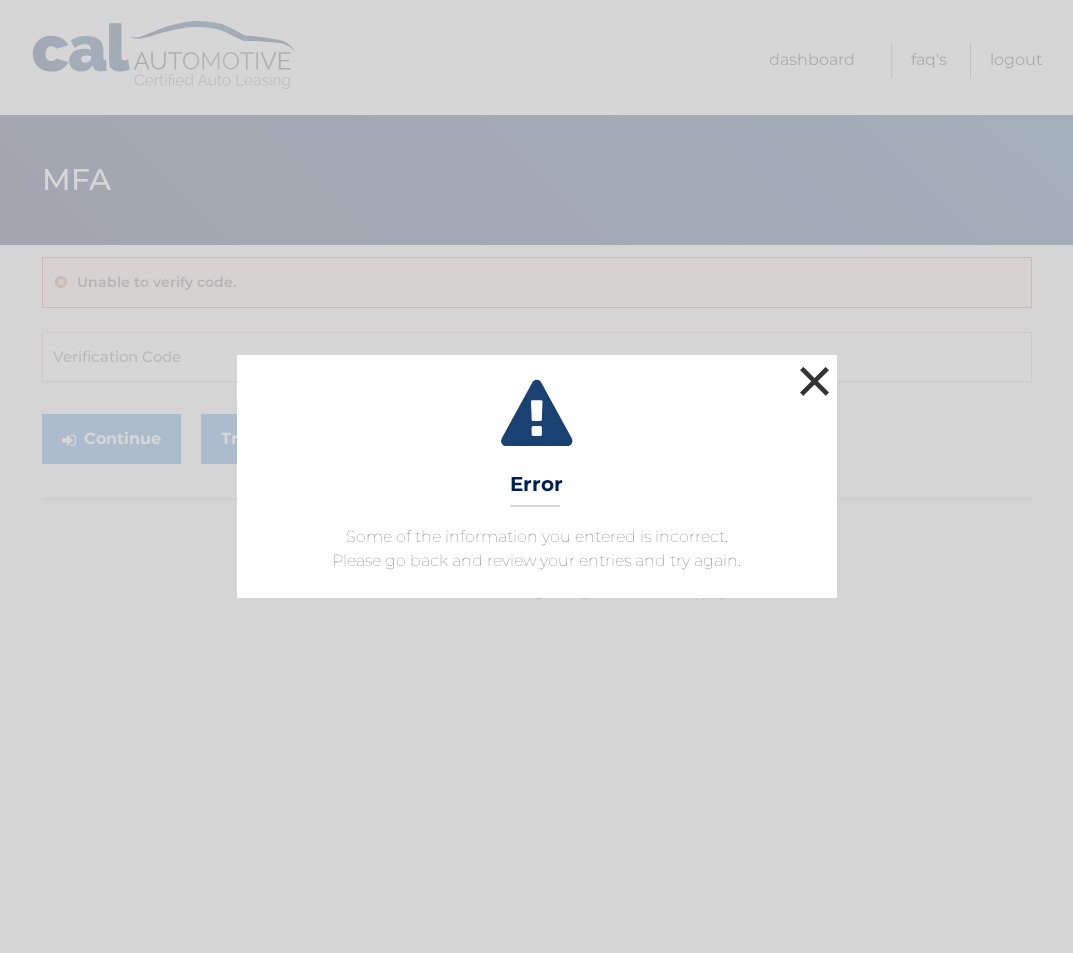 click on "×" at bounding box center [815, 381] 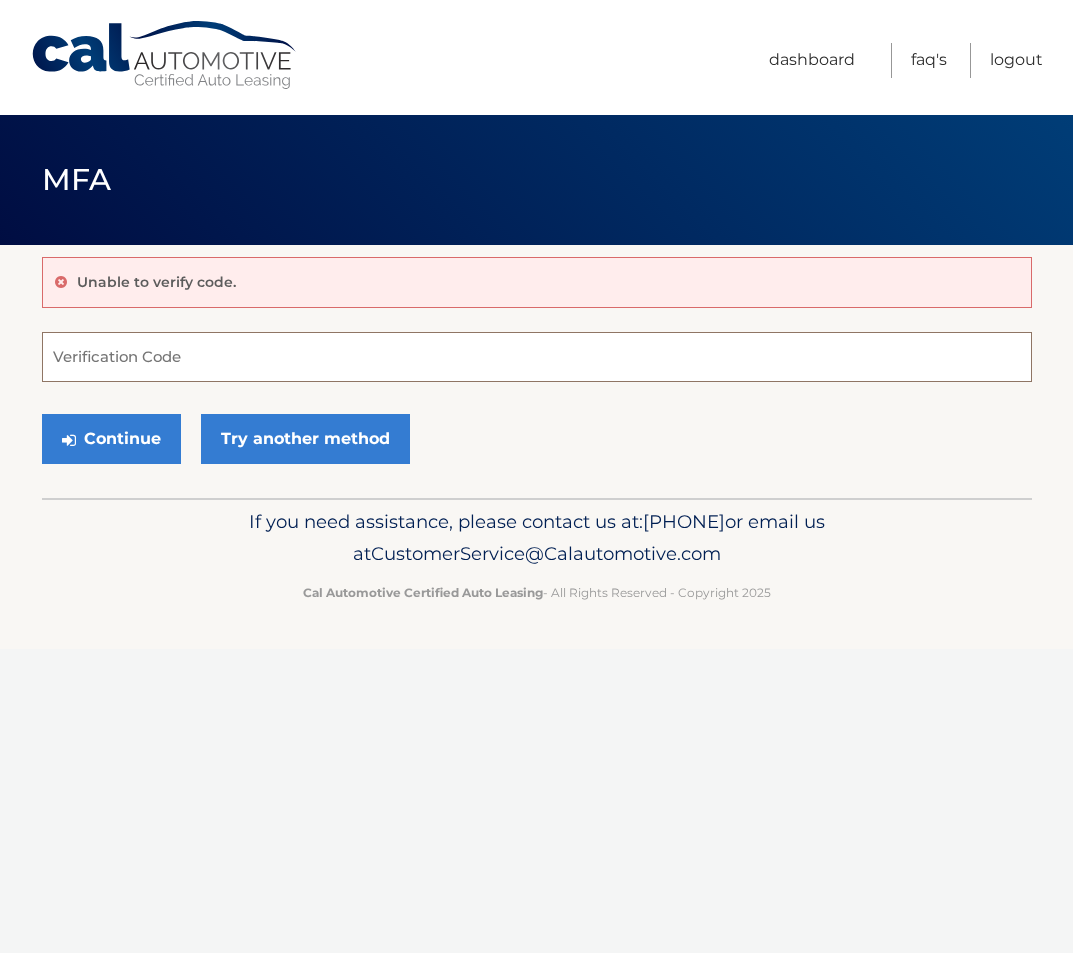 click on "Verification Code" at bounding box center (537, 357) 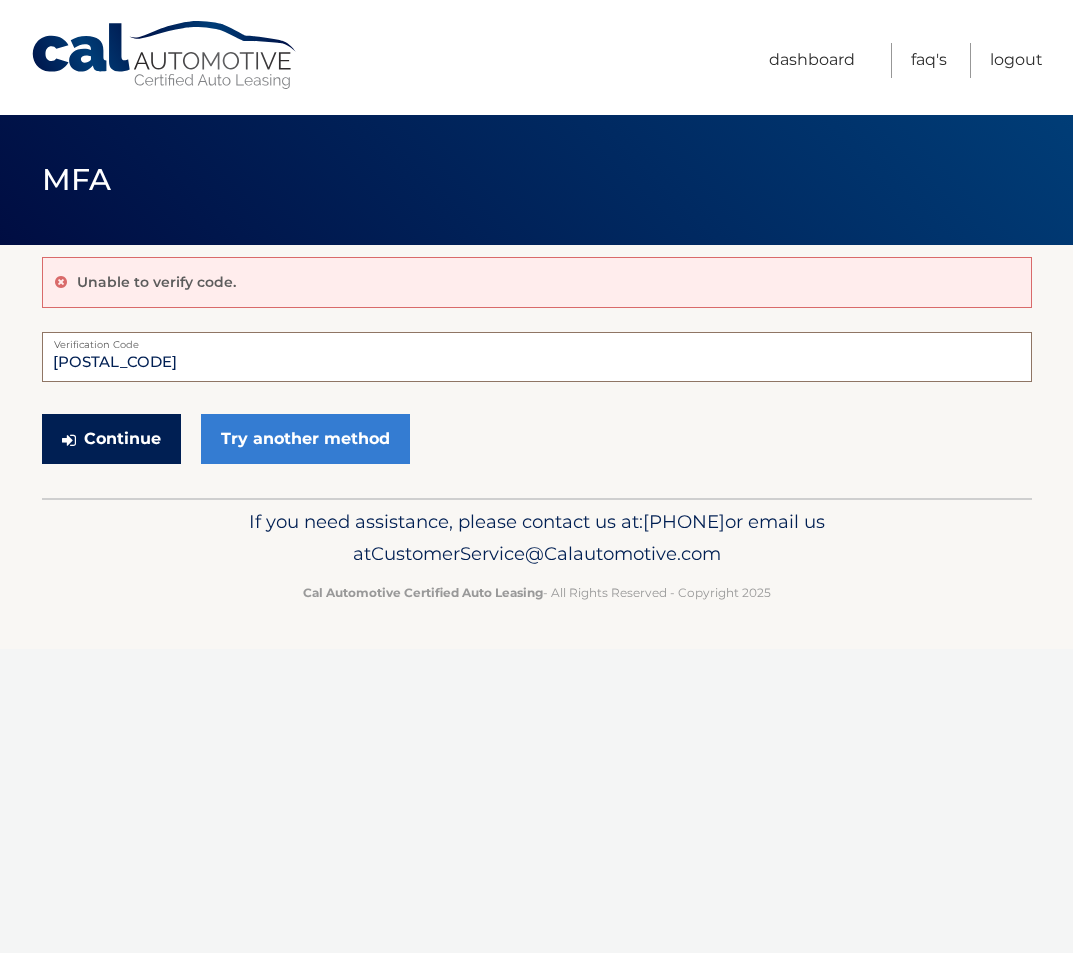type on "579018" 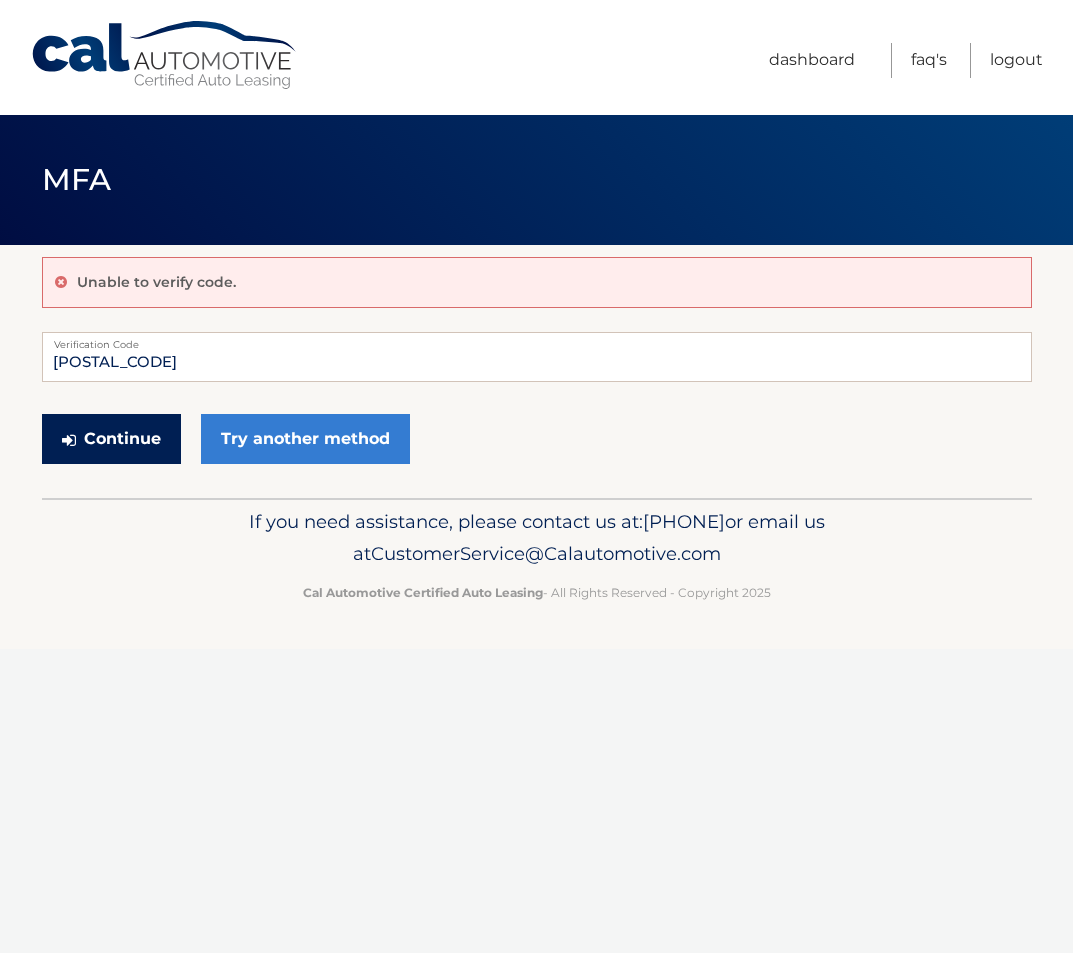 click on "Continue" at bounding box center (111, 439) 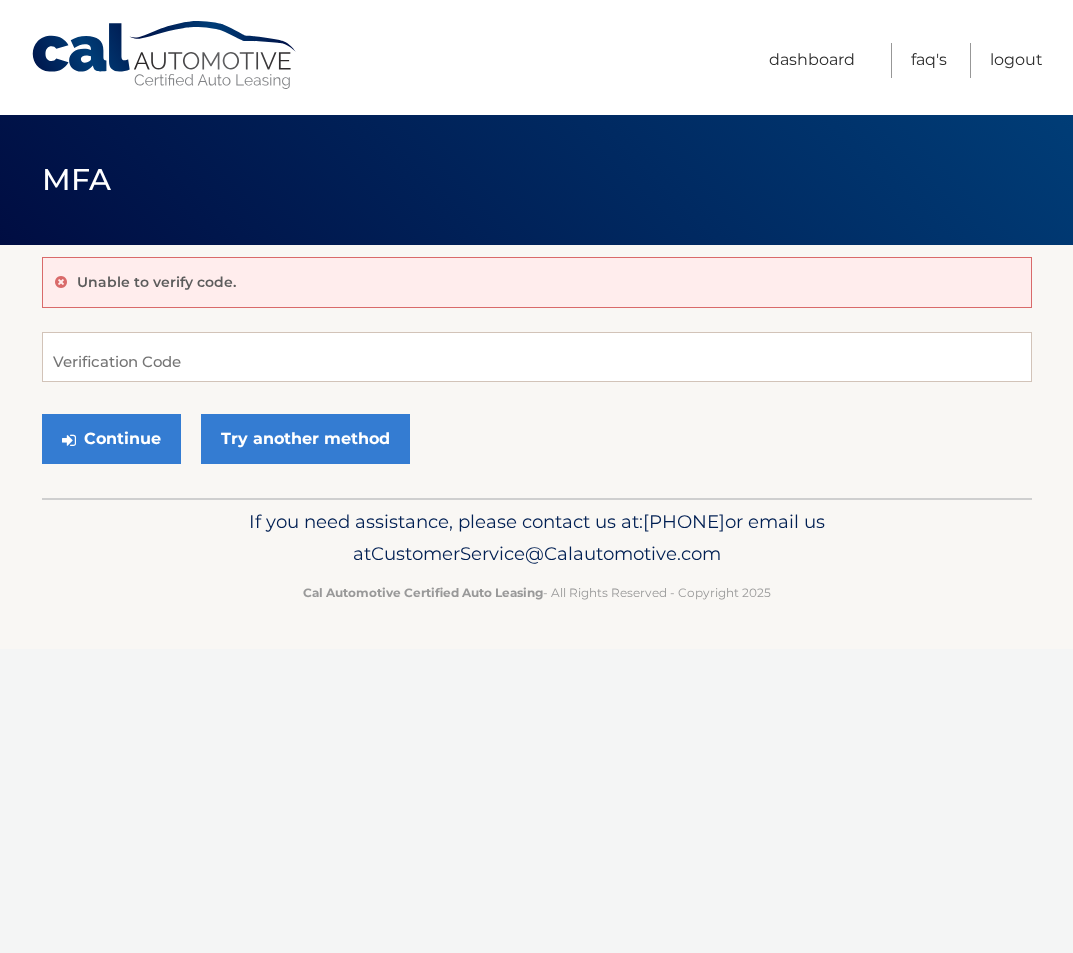 scroll, scrollTop: 0, scrollLeft: 0, axis: both 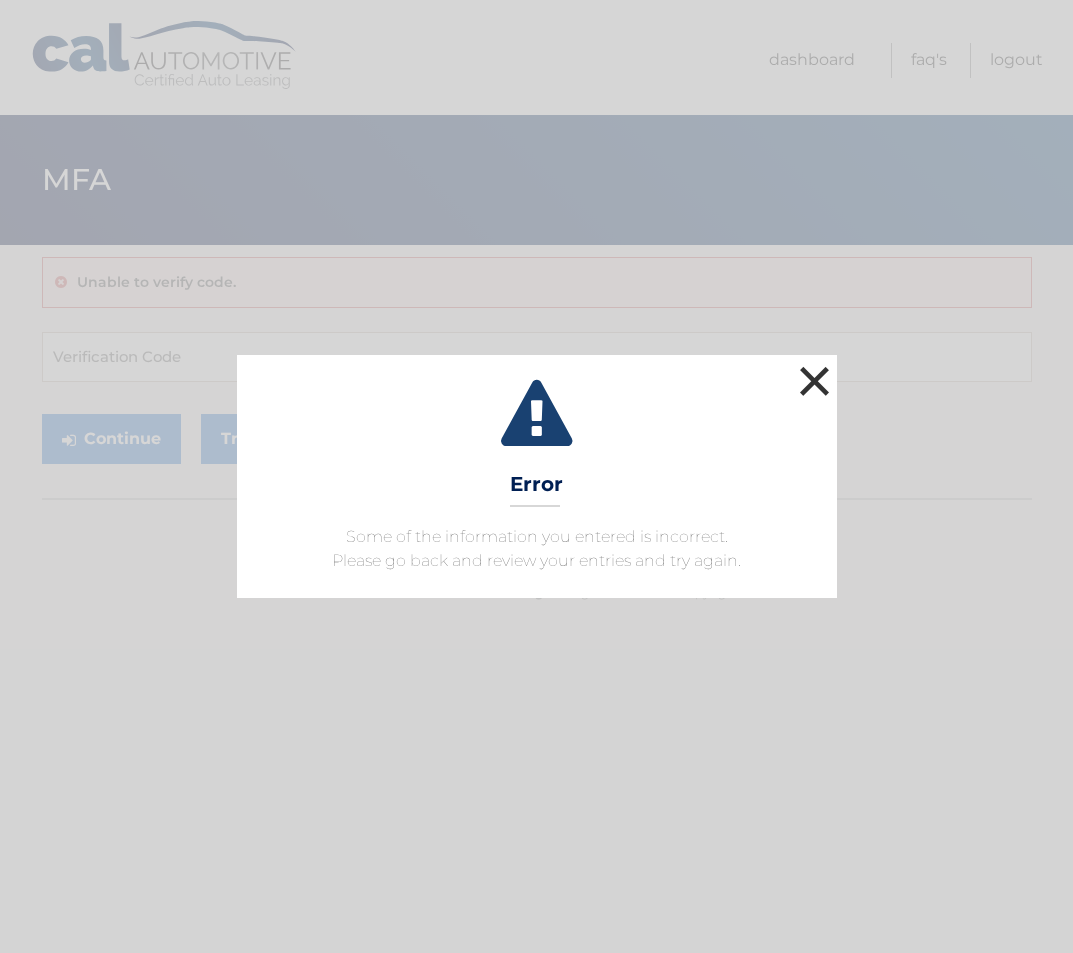 click on "×" at bounding box center [815, 381] 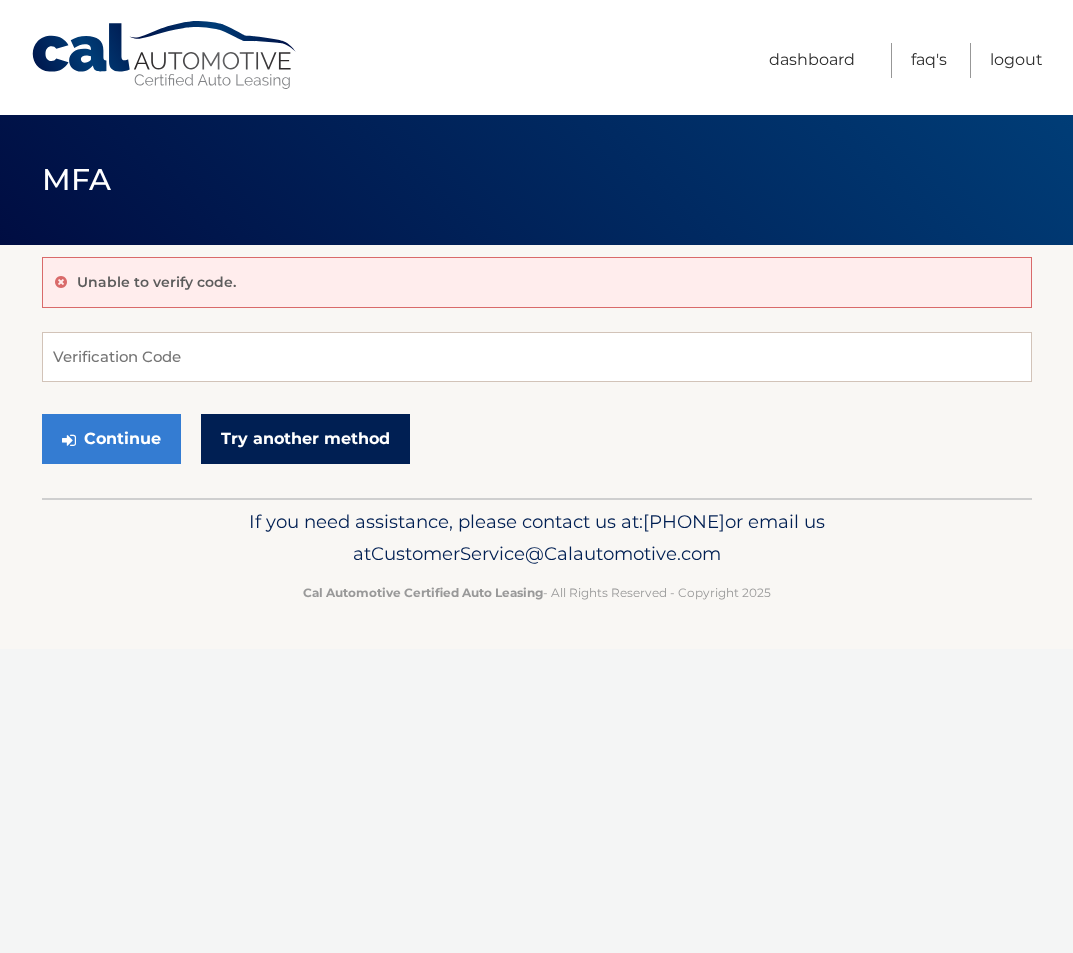 click on "Try another method" at bounding box center (305, 439) 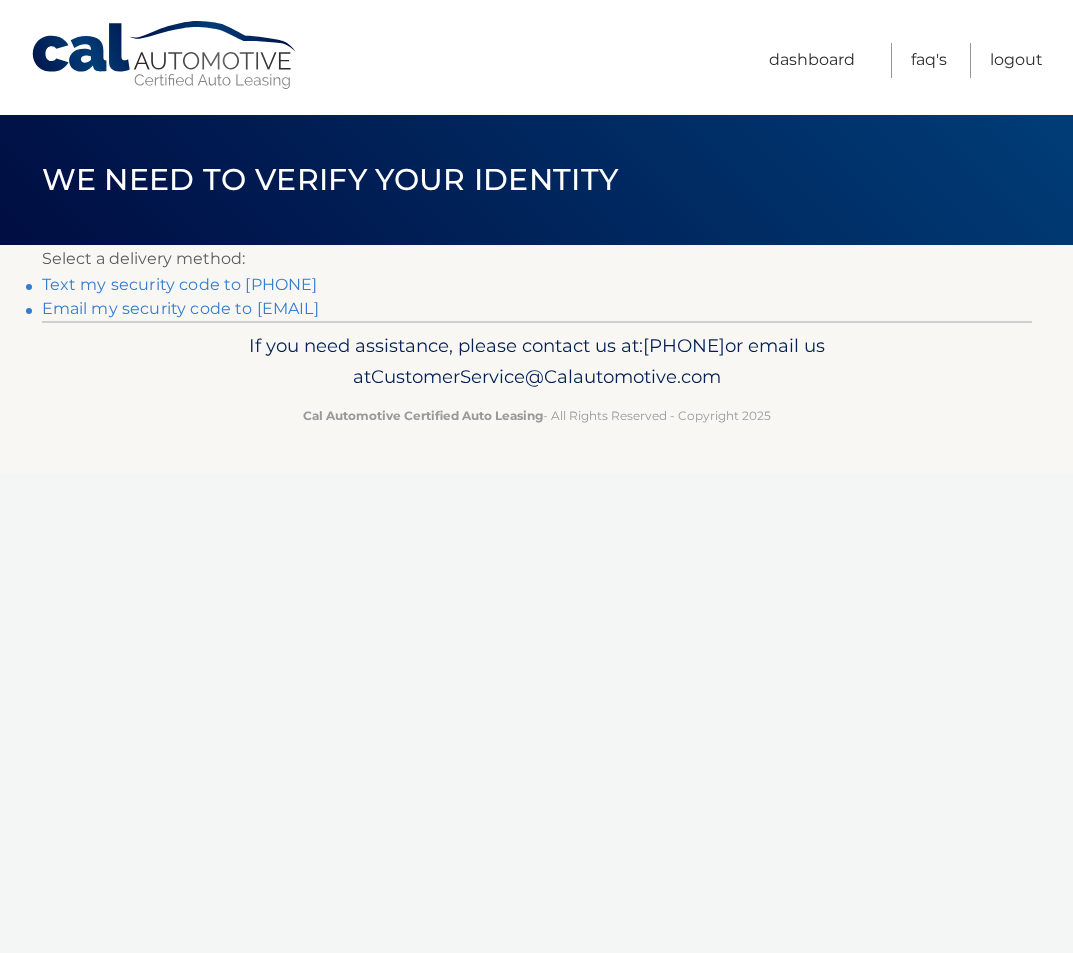 scroll, scrollTop: 0, scrollLeft: 0, axis: both 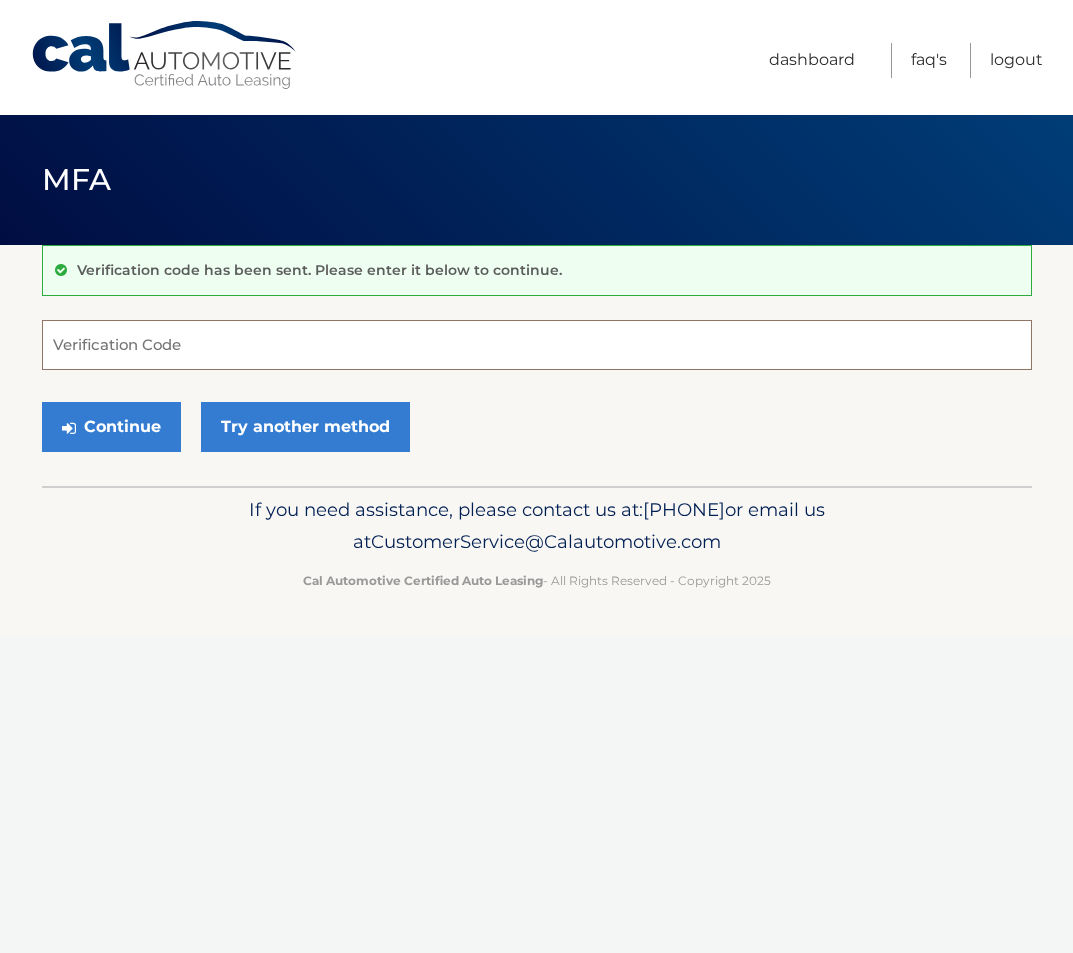 click on "Verification Code" at bounding box center (537, 345) 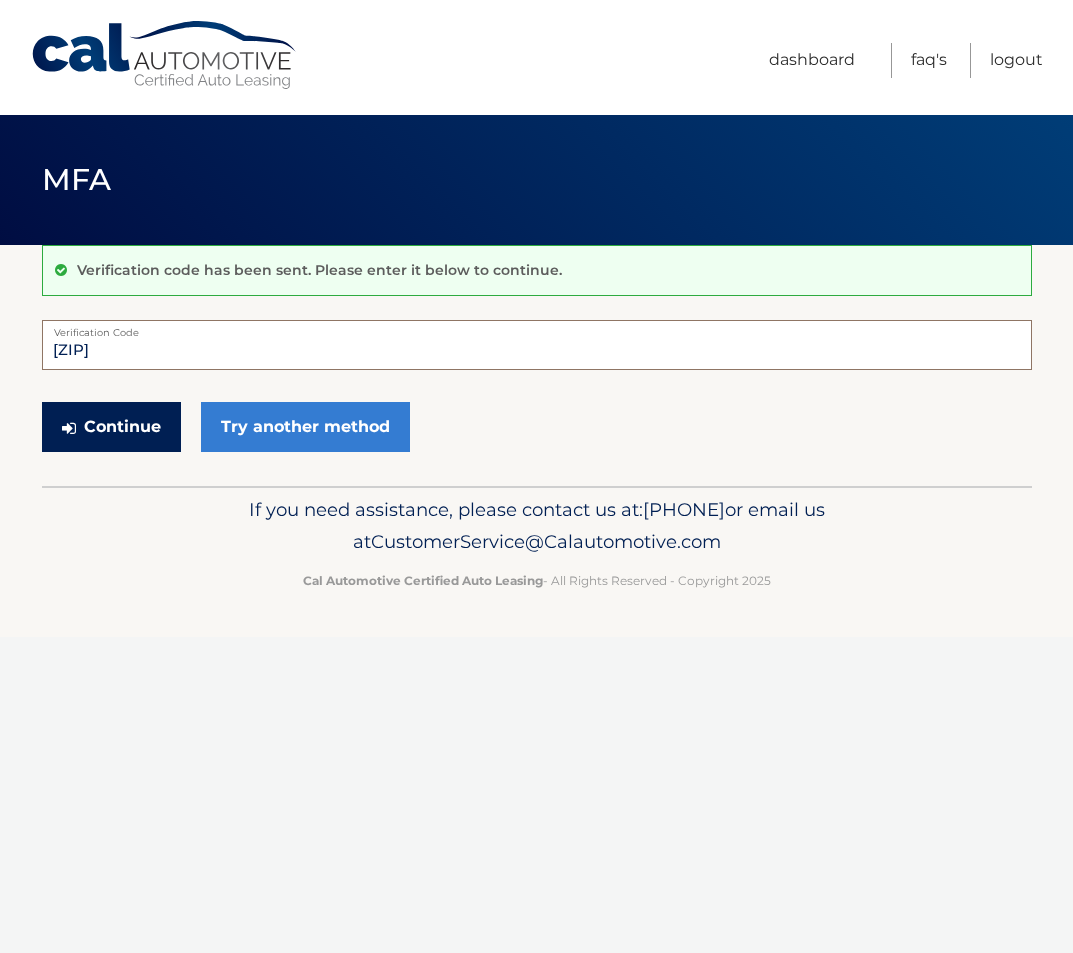 type on "314020" 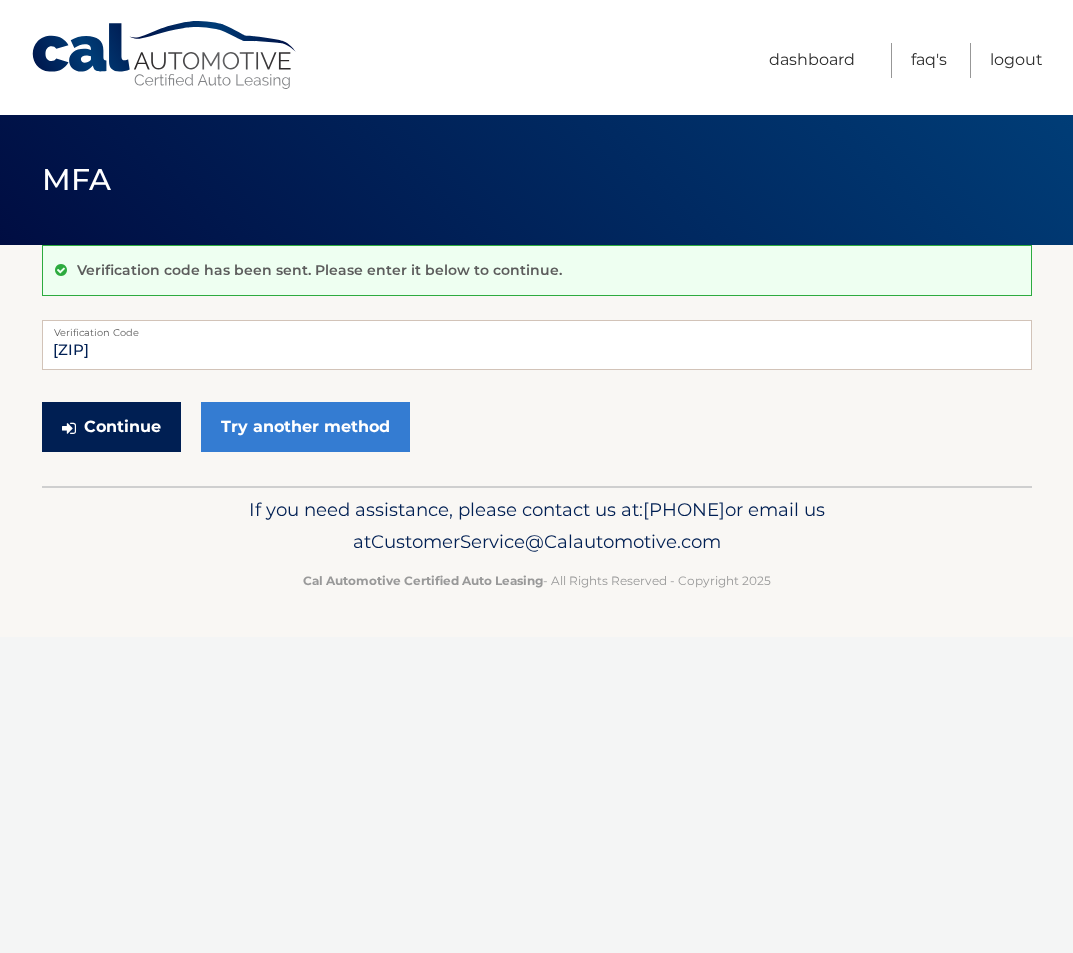 click on "Continue" at bounding box center (111, 427) 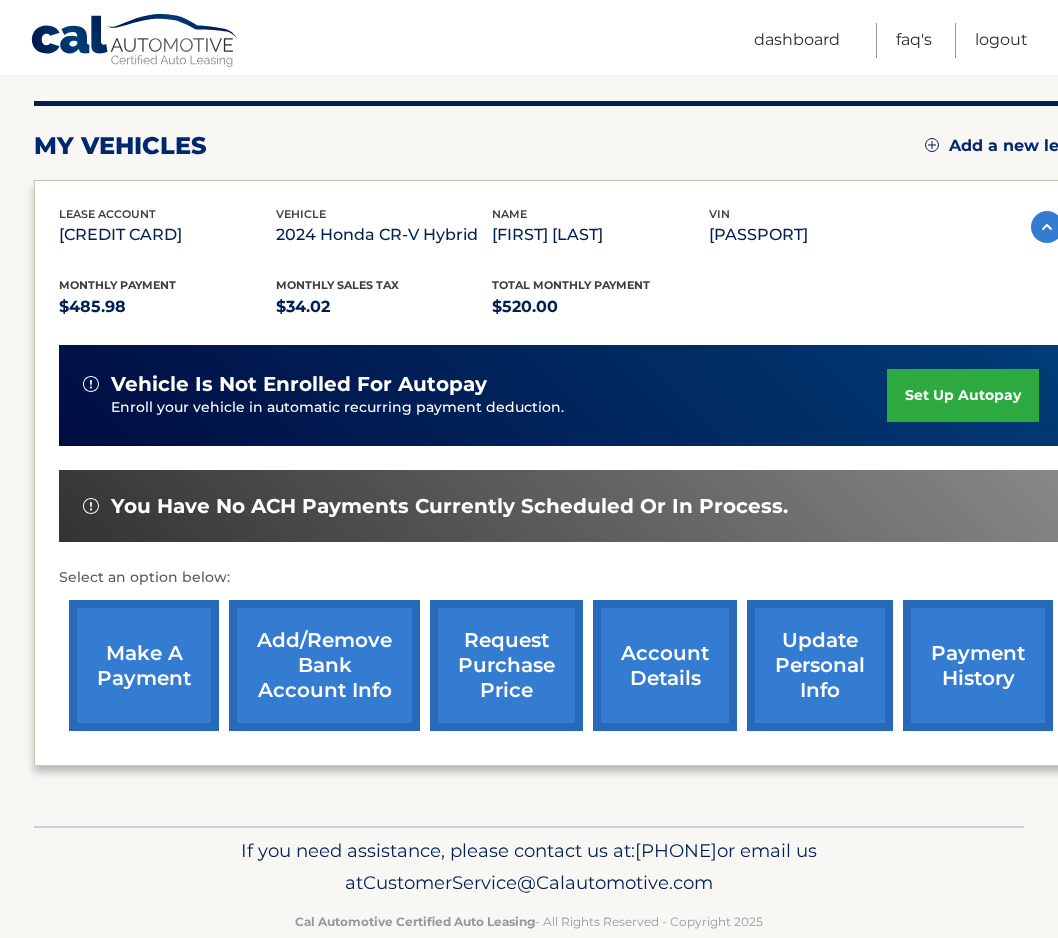 scroll, scrollTop: 274, scrollLeft: 0, axis: vertical 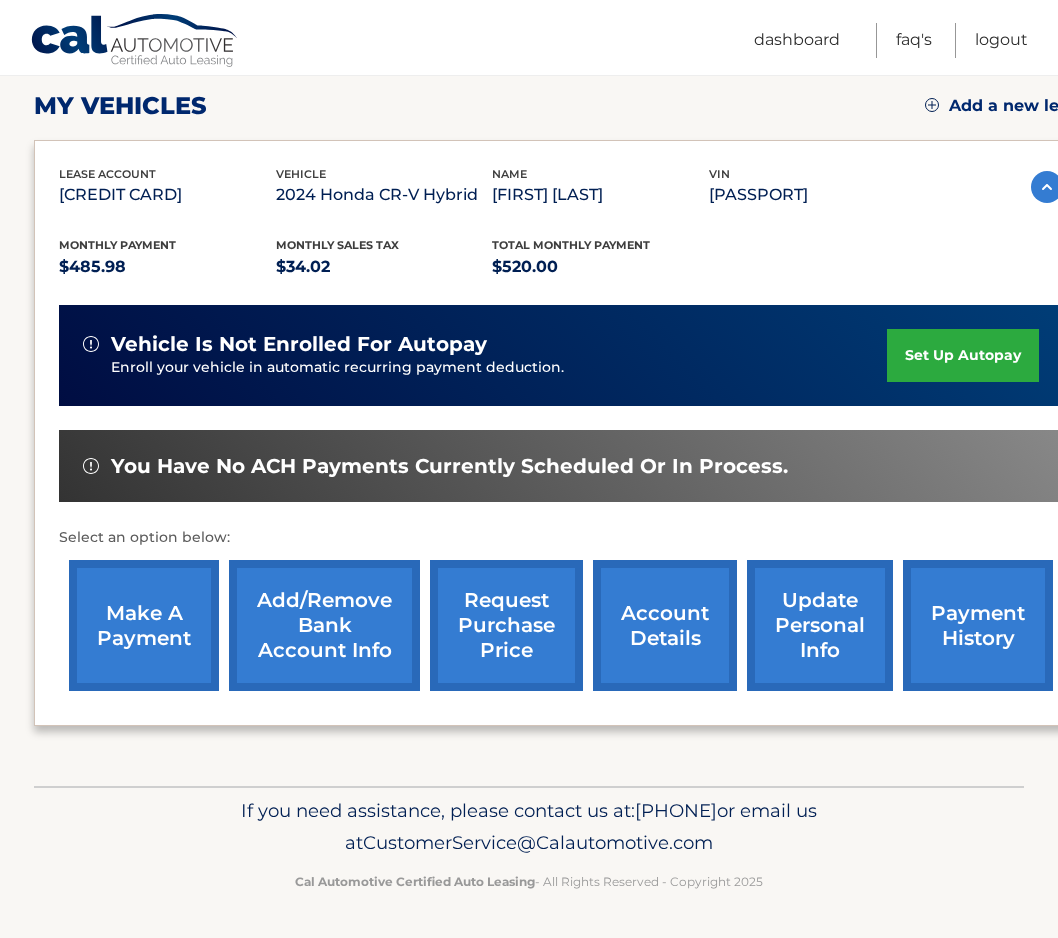 click on "make a payment" at bounding box center [144, 625] 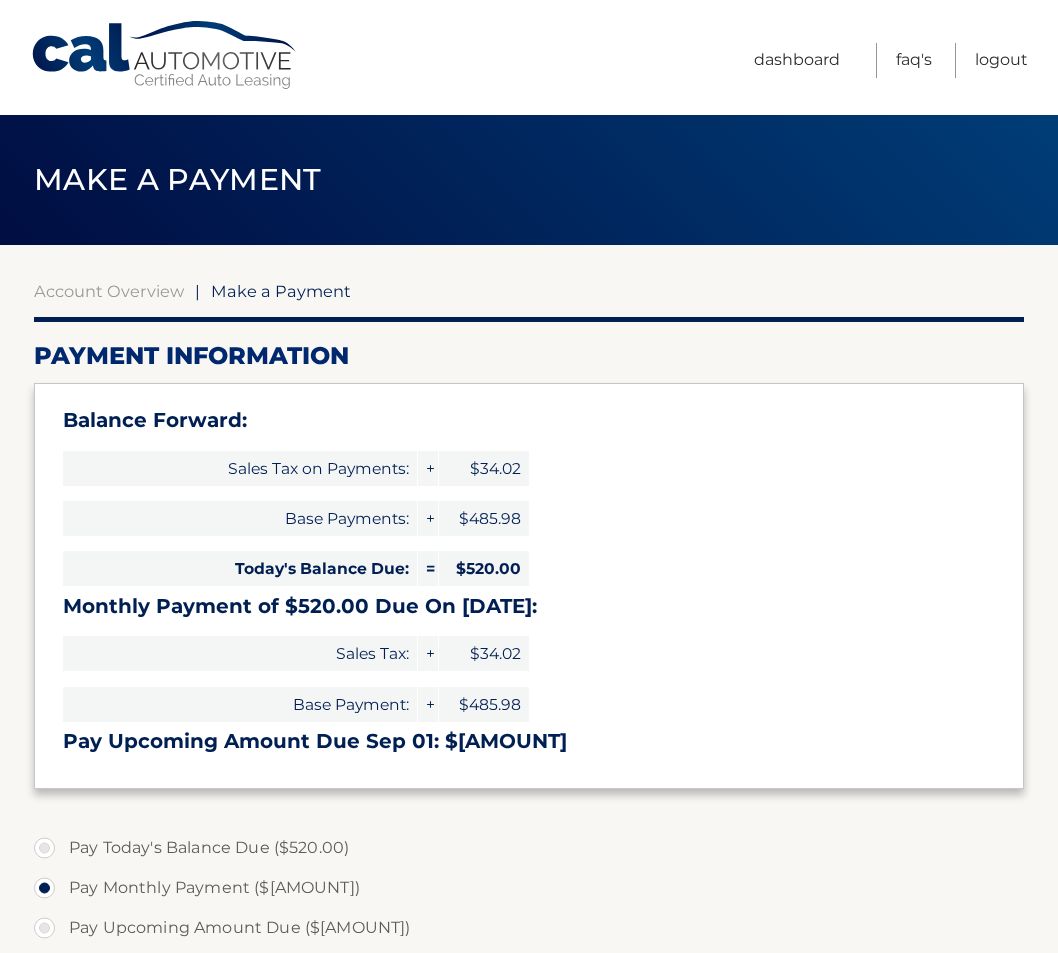 select on "ODBmYTMxMmQtZTFhMC00OWNlLWI3YjYtOTlhZTc5ZGY1NjY3" 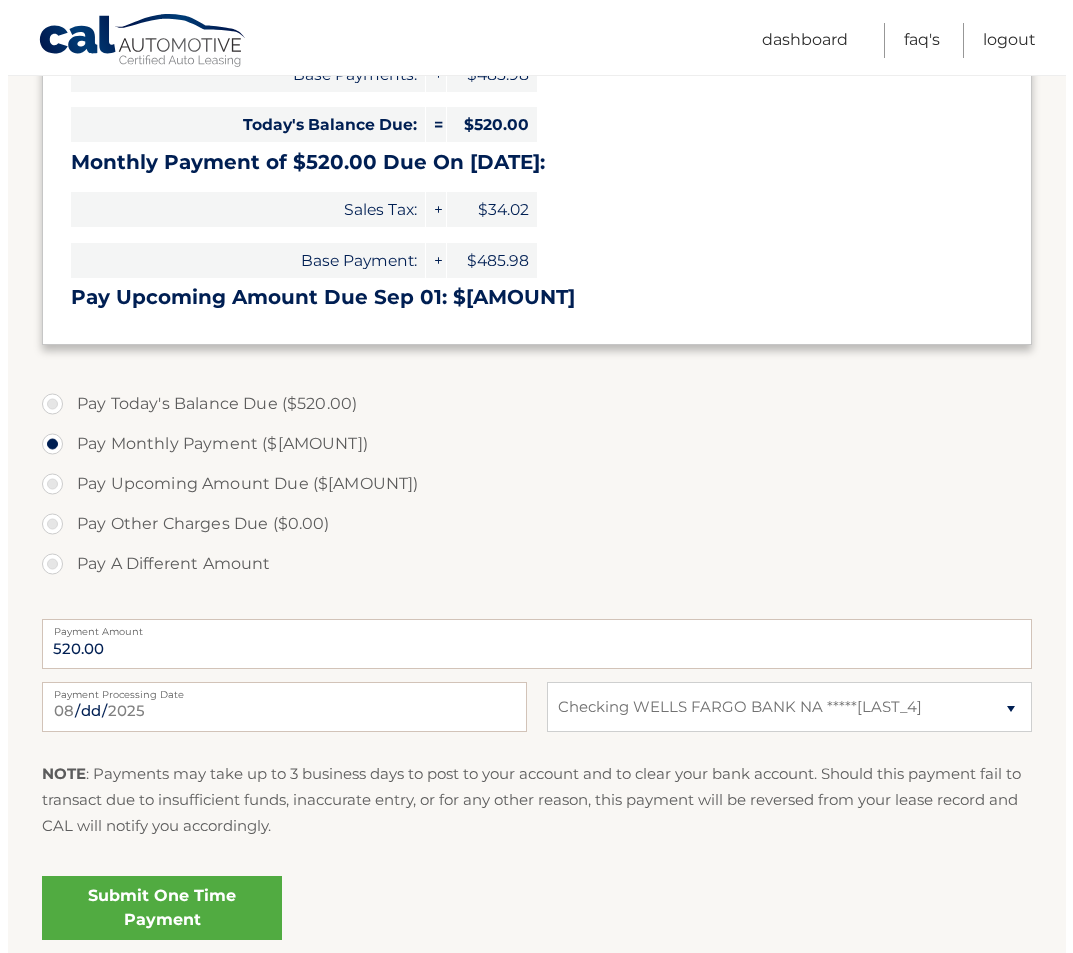 scroll, scrollTop: 500, scrollLeft: 0, axis: vertical 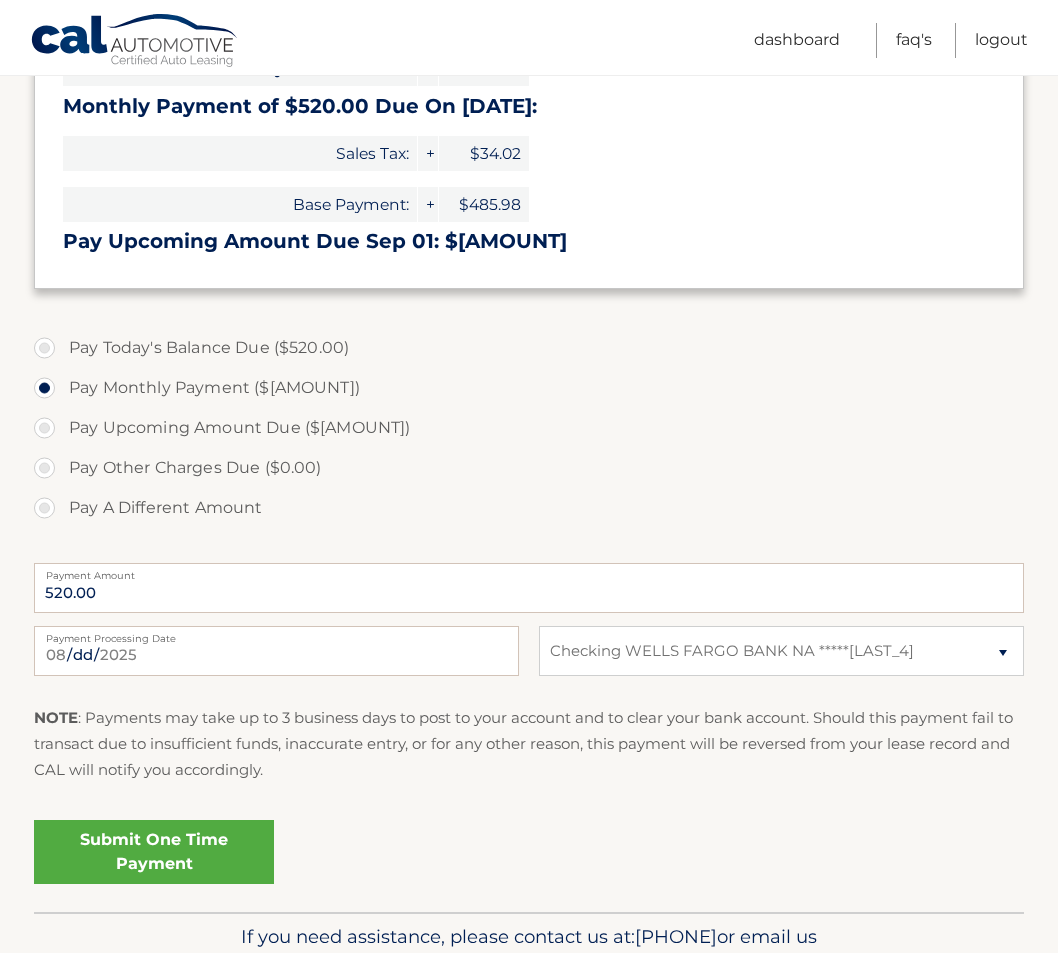 click on "Submit One Time Payment" at bounding box center [154, 852] 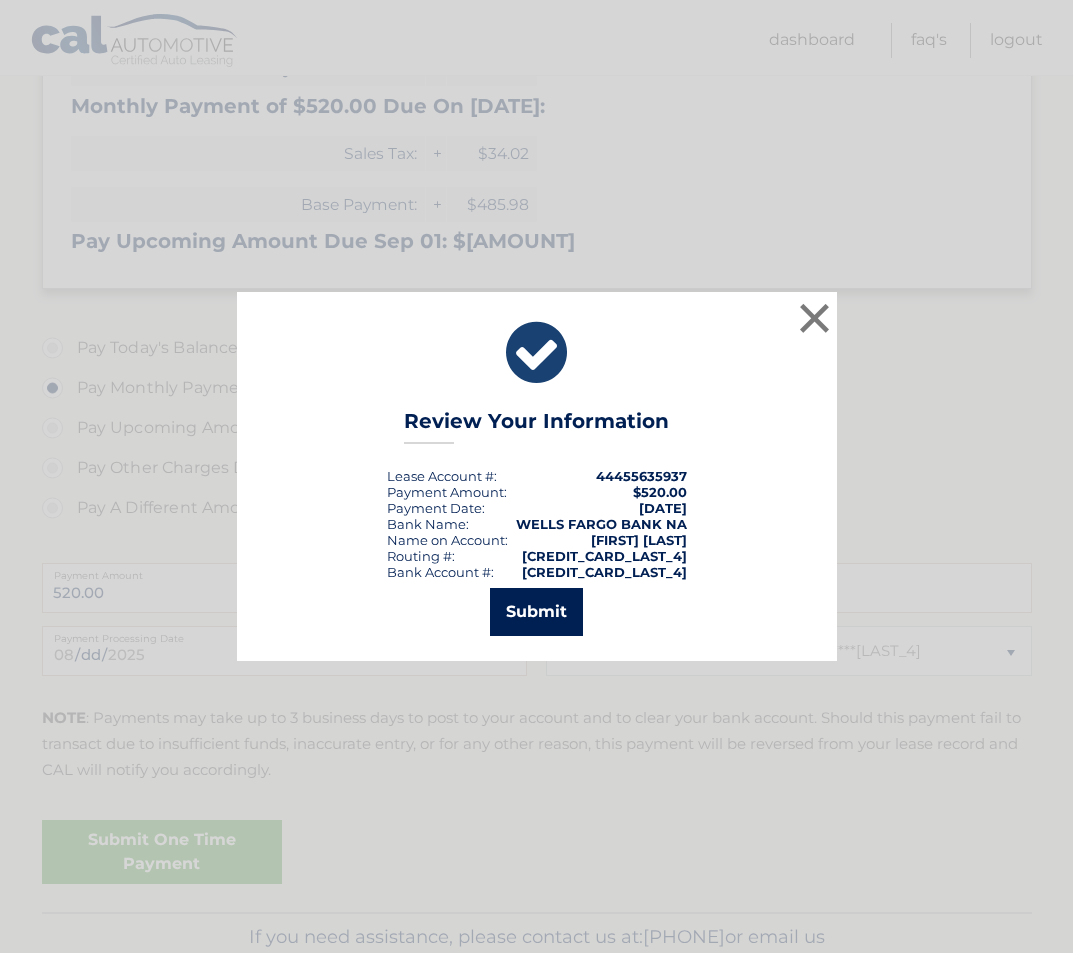 click on "Submit" at bounding box center (536, 612) 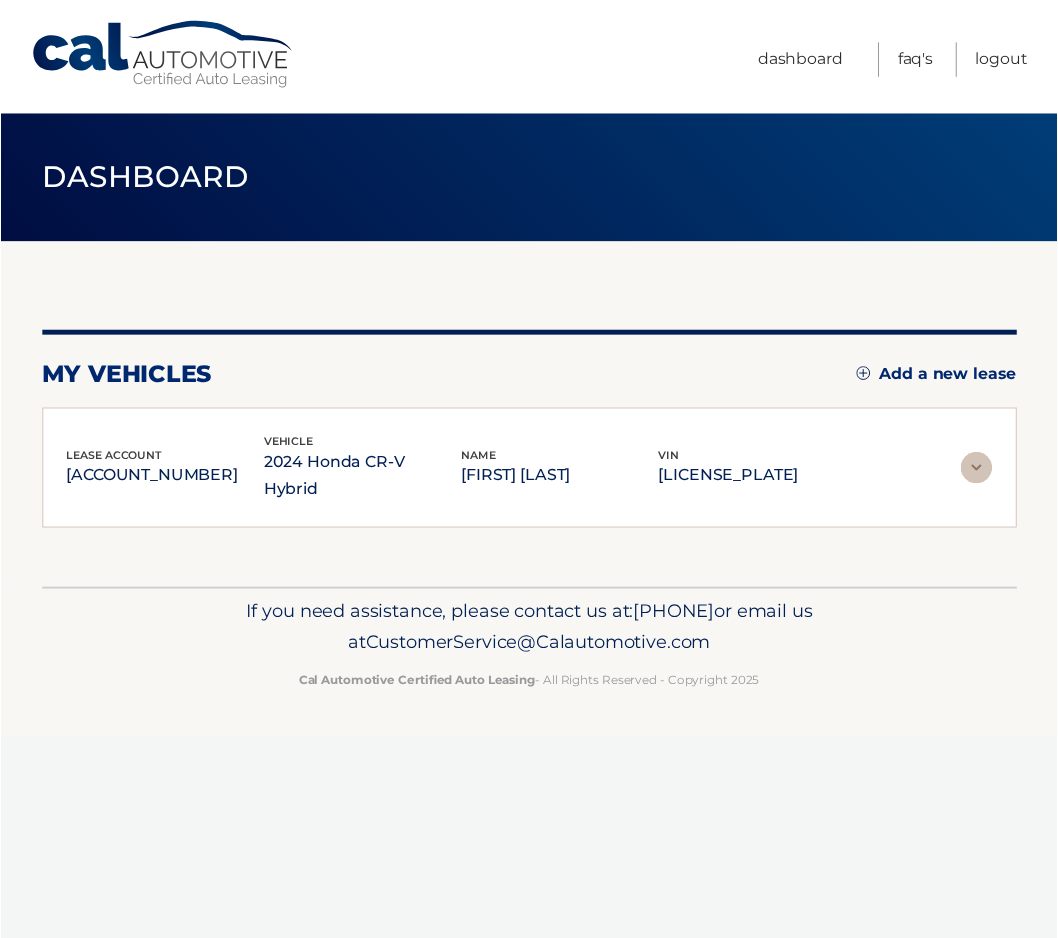 scroll, scrollTop: 0, scrollLeft: 0, axis: both 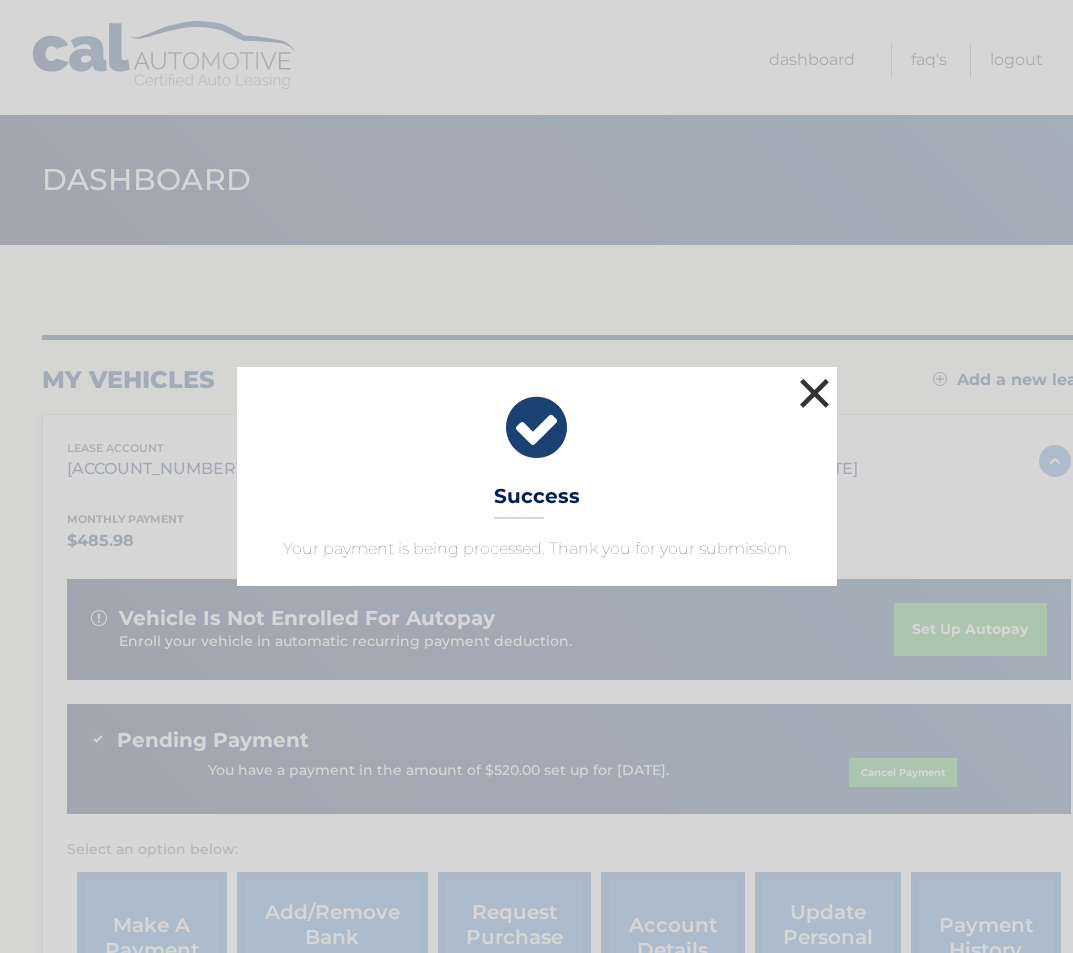 click on "×" at bounding box center [815, 393] 